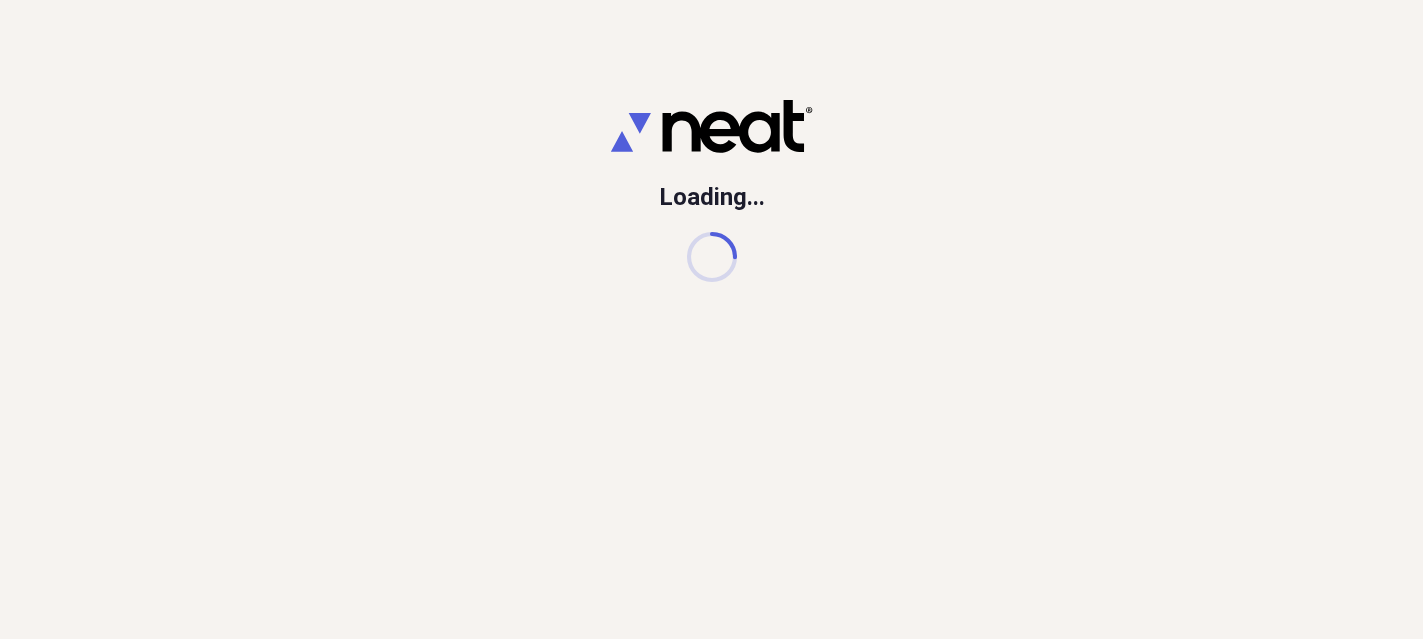 scroll, scrollTop: 0, scrollLeft: 0, axis: both 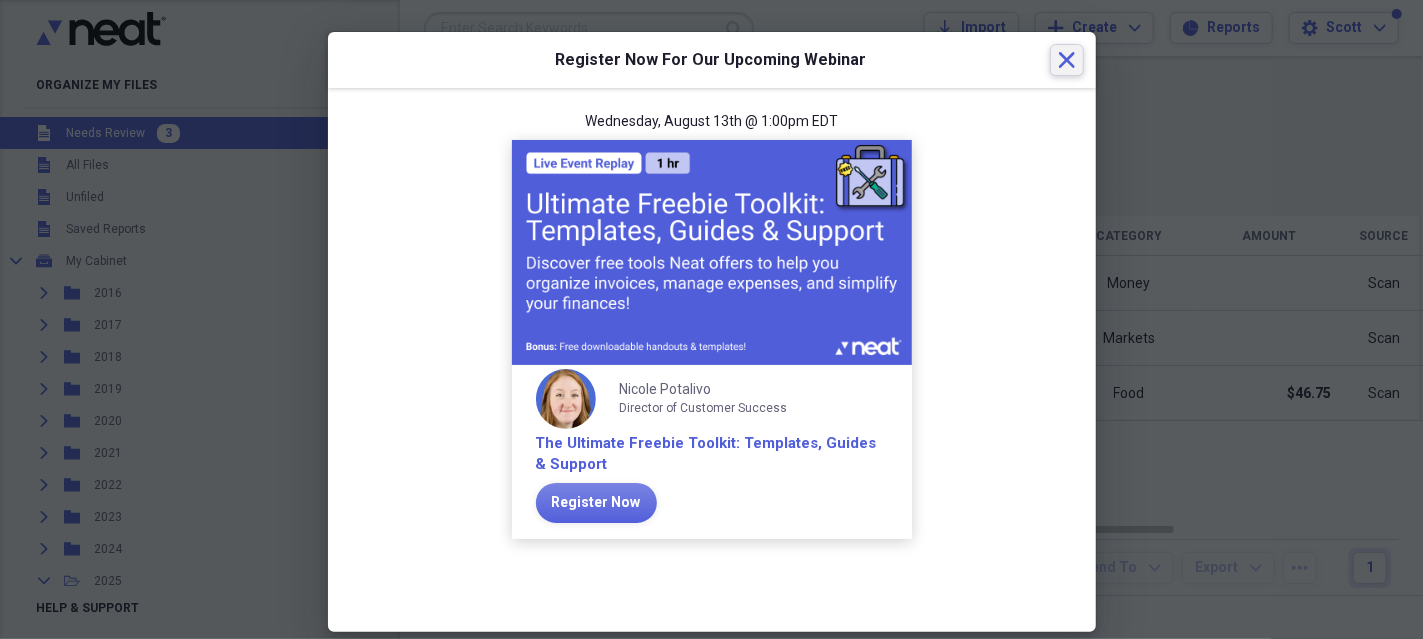 click 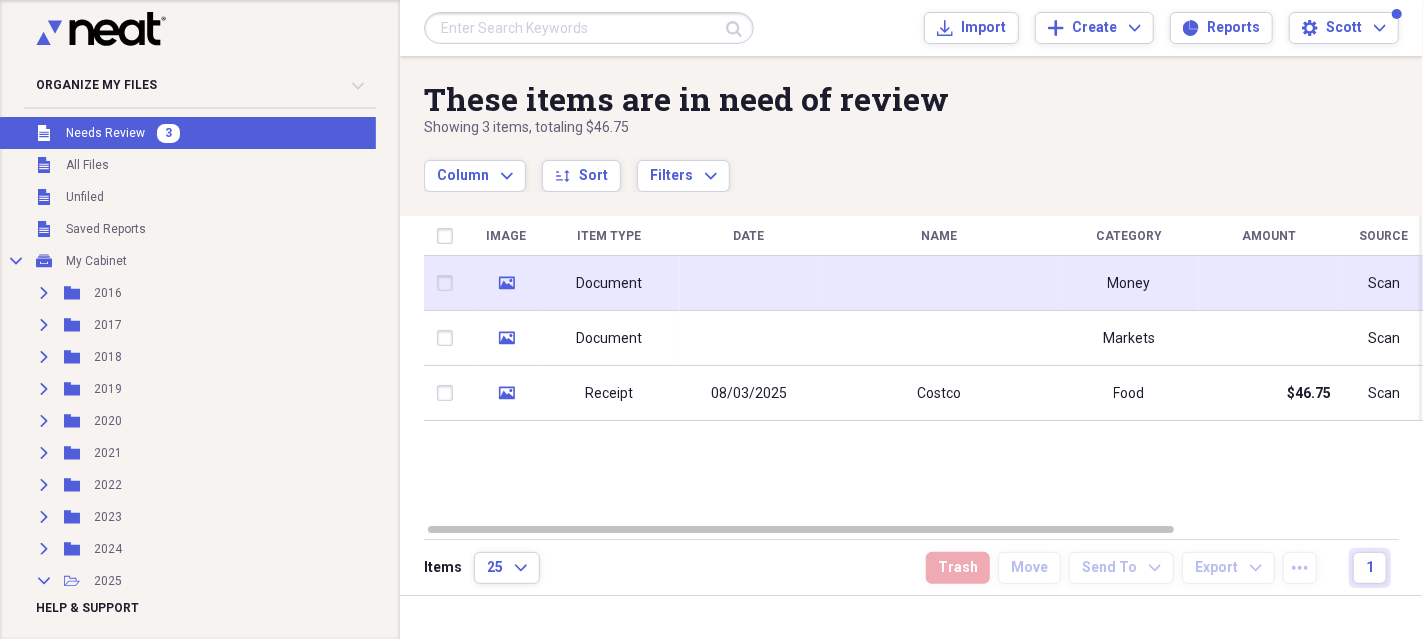 click on "Document" at bounding box center [609, 284] 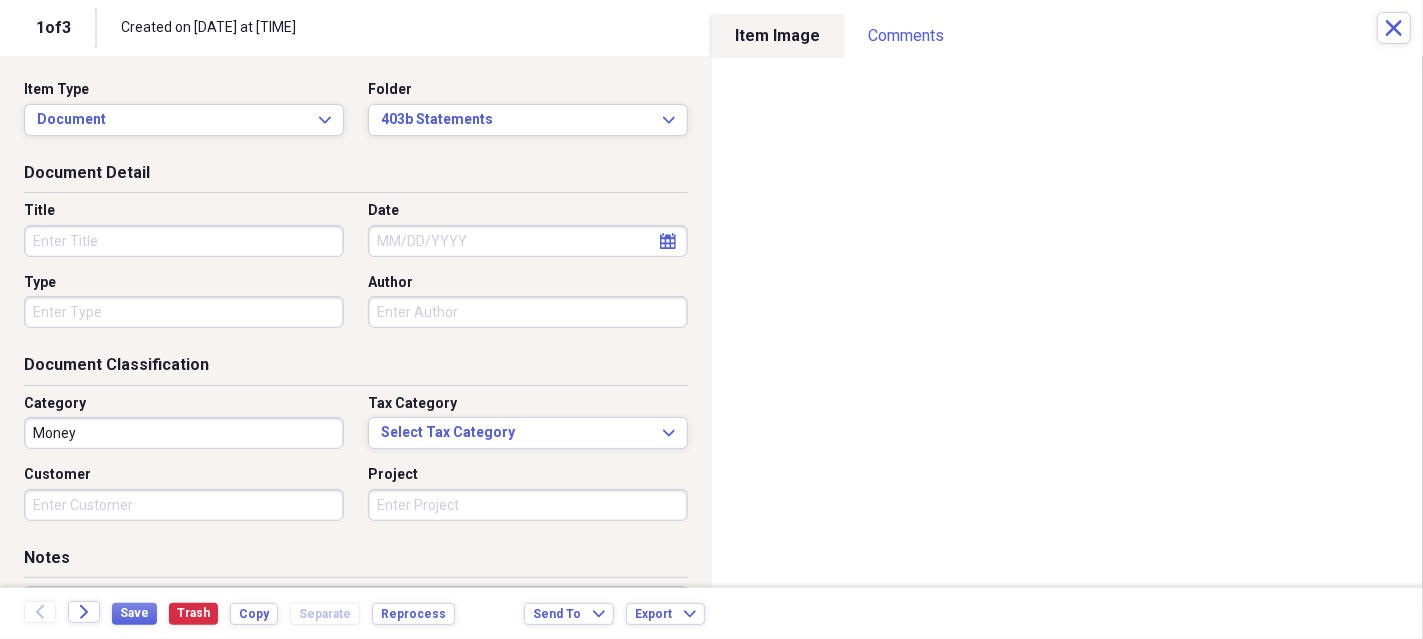 click on "Title" at bounding box center (184, 241) 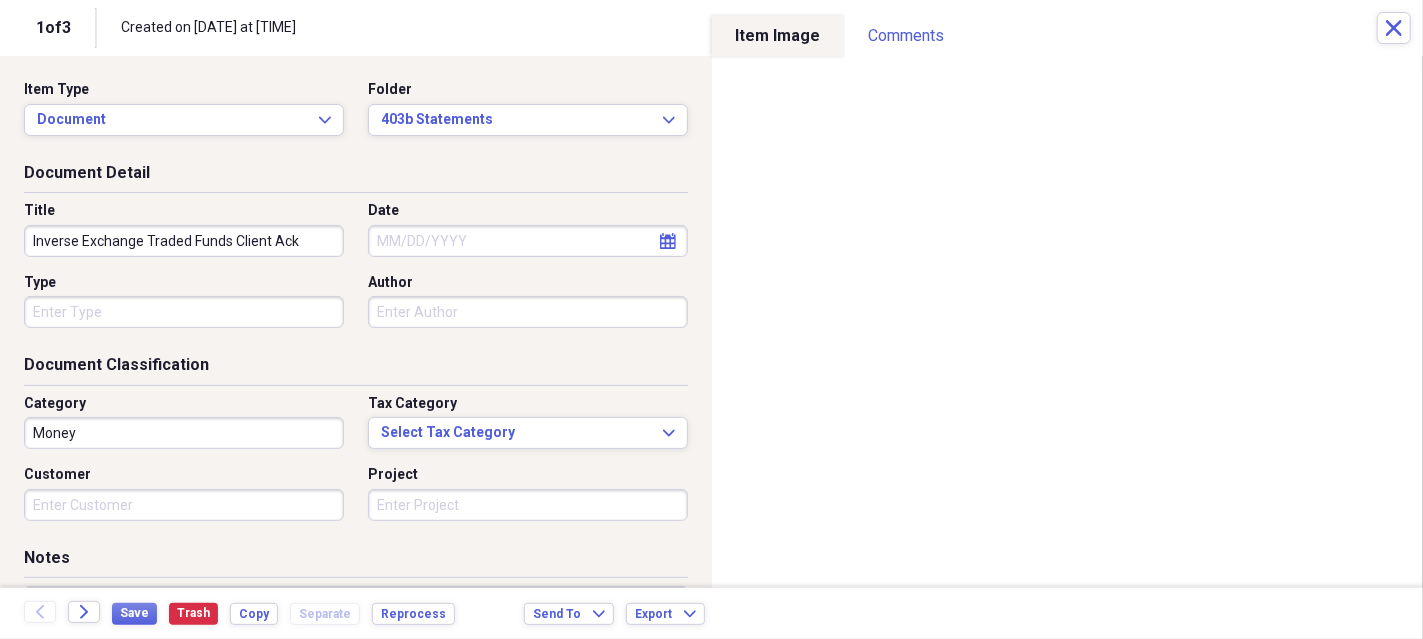 type on "Inverse Exchange Traded Funds Client Ack" 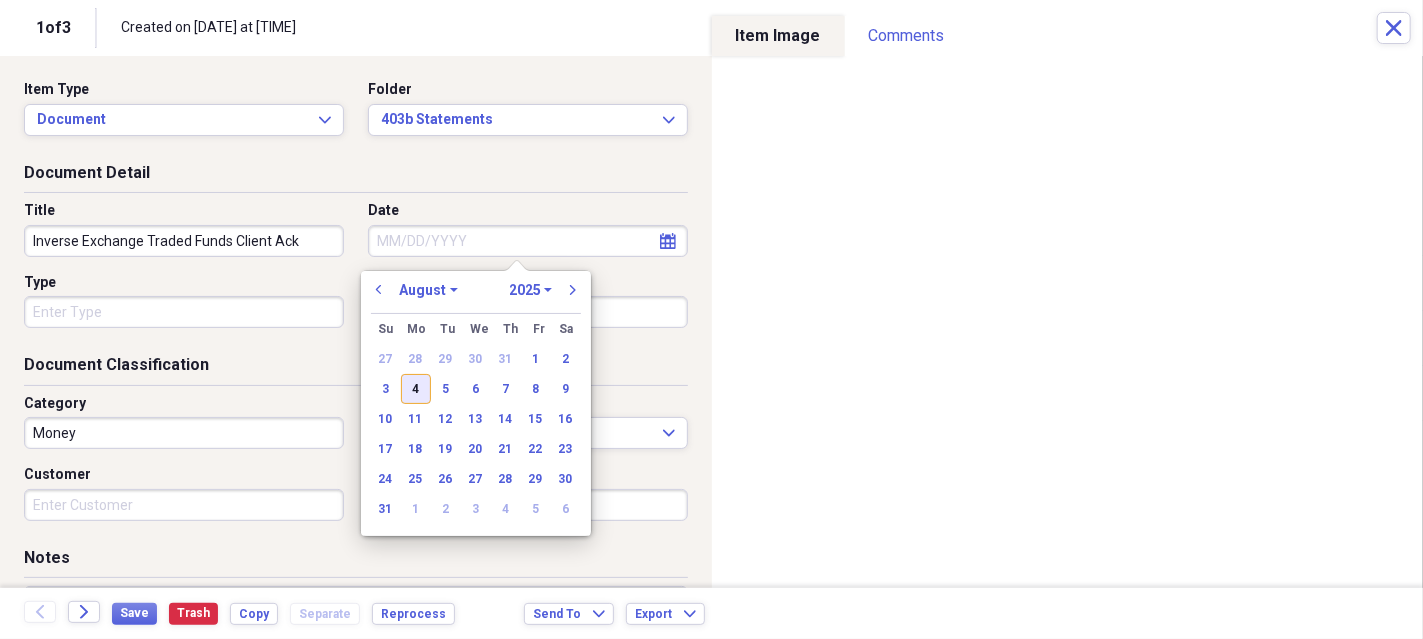click on "4" at bounding box center (416, 389) 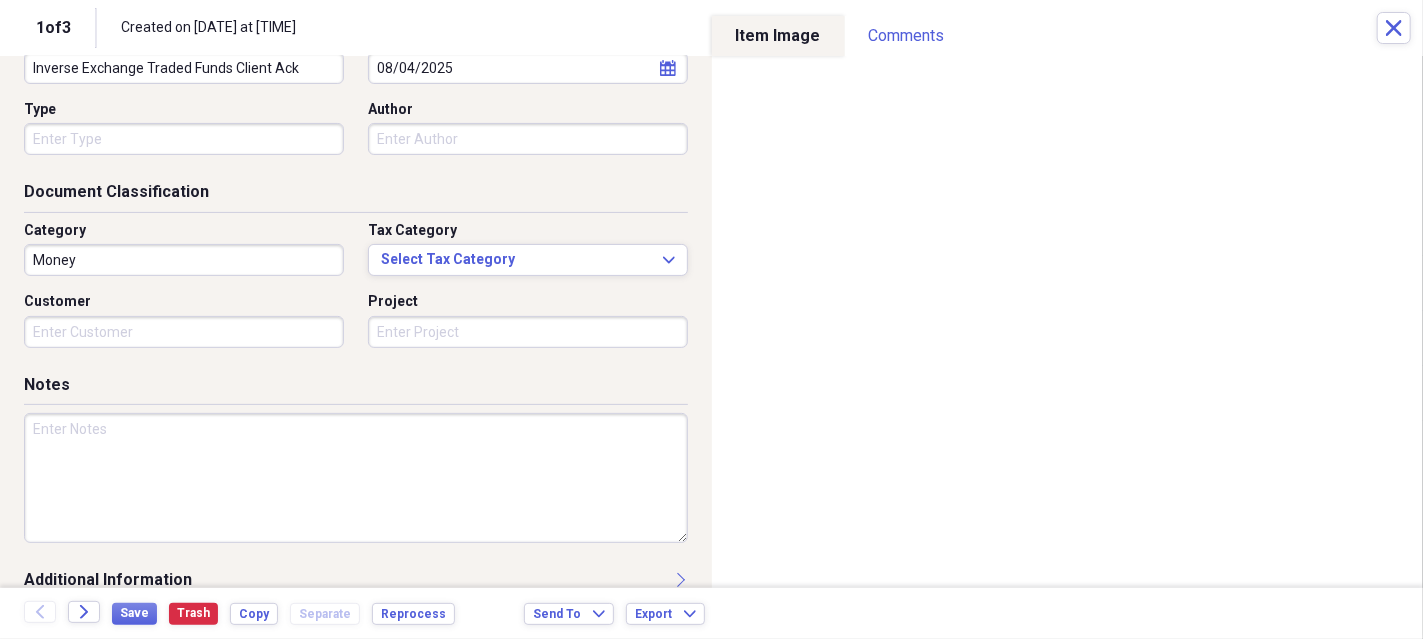 scroll, scrollTop: 199, scrollLeft: 0, axis: vertical 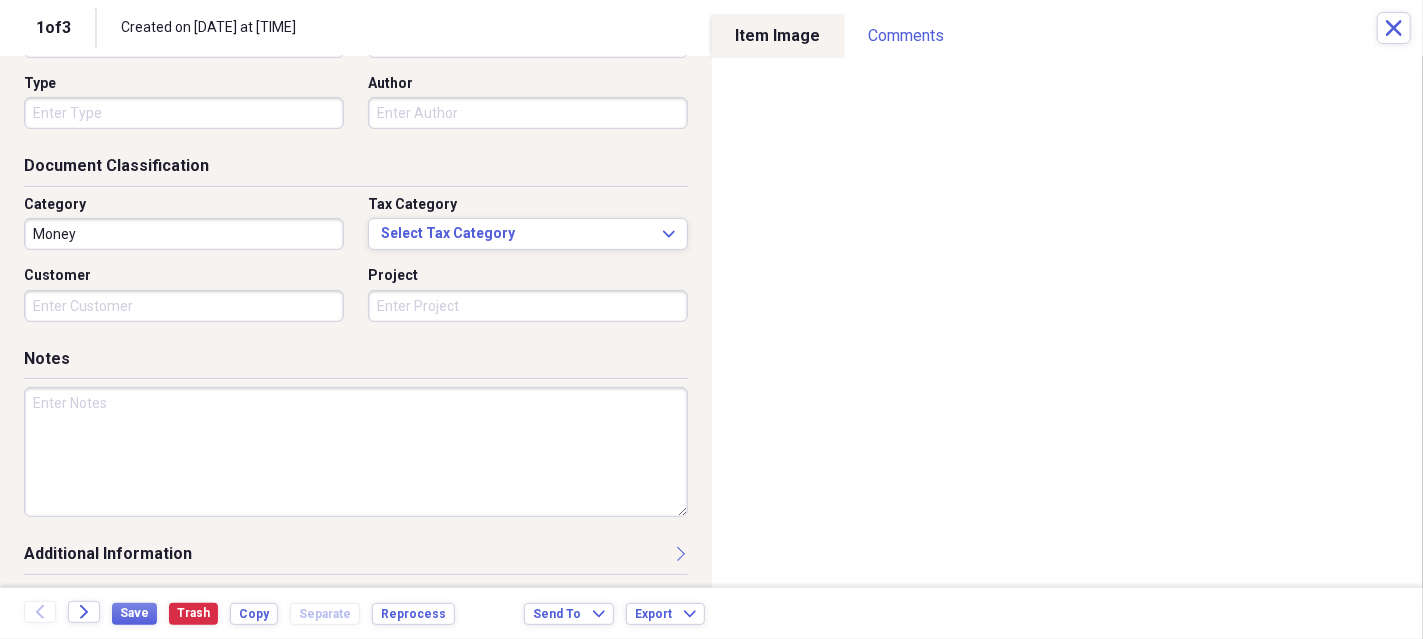 click at bounding box center (356, 452) 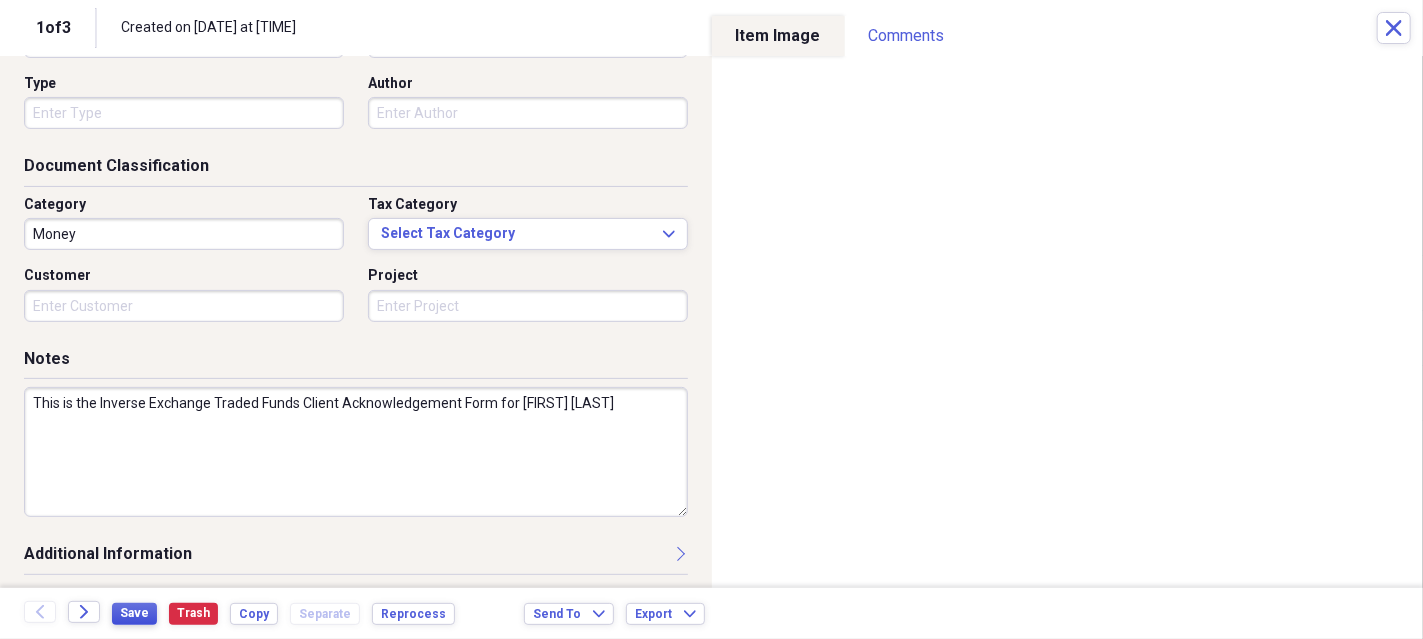 type on "This is the Inverse Exchange Traded Funds Client Acknowledgement Form for [FIRST] [LAST]" 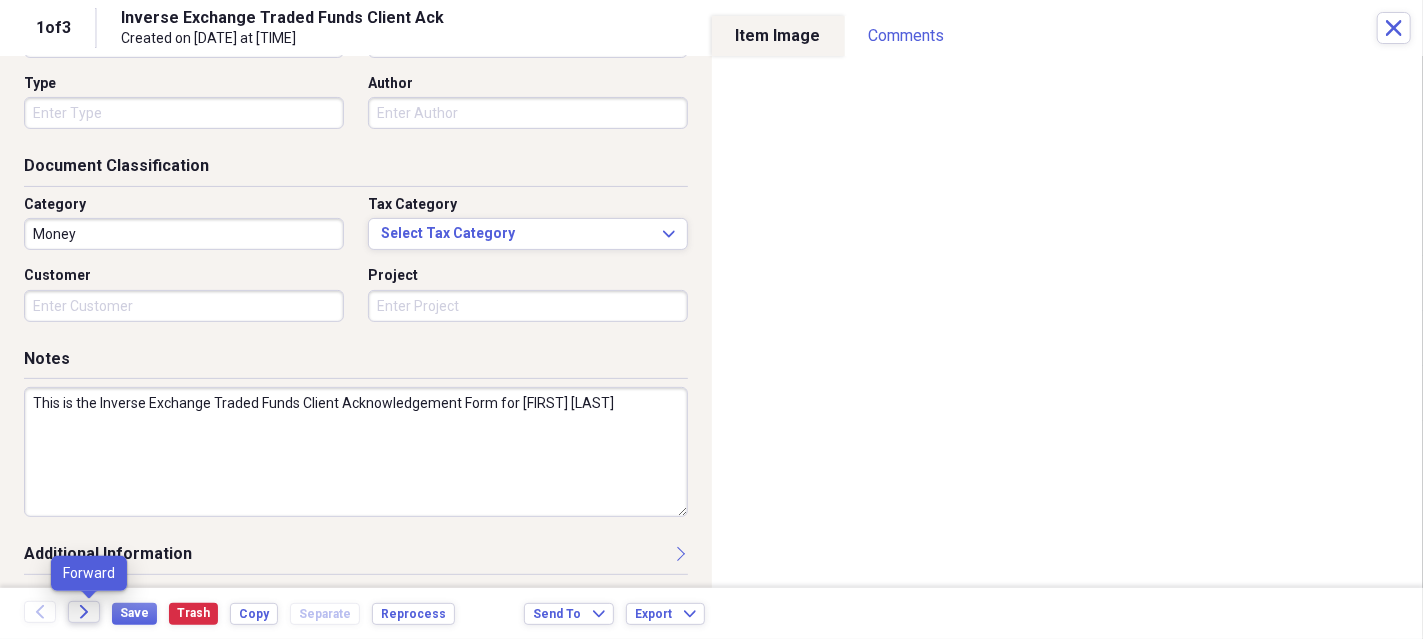 click on "Forward" 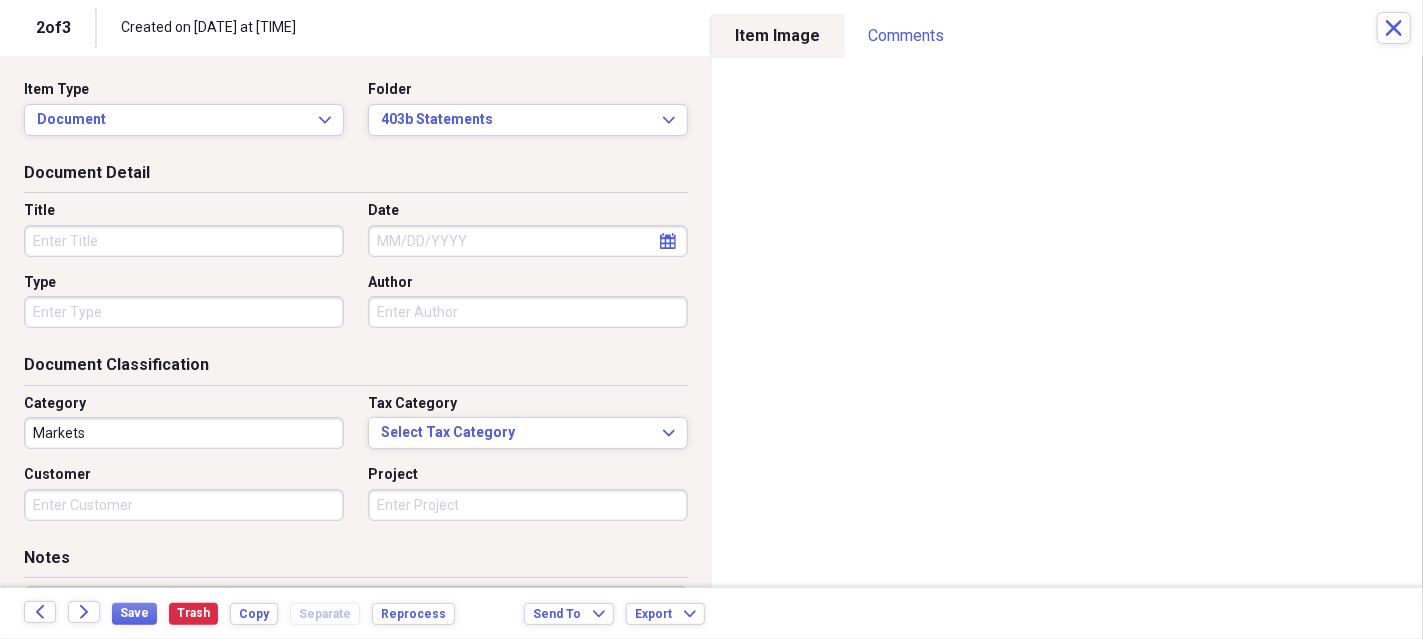 click on "Title" at bounding box center [184, 241] 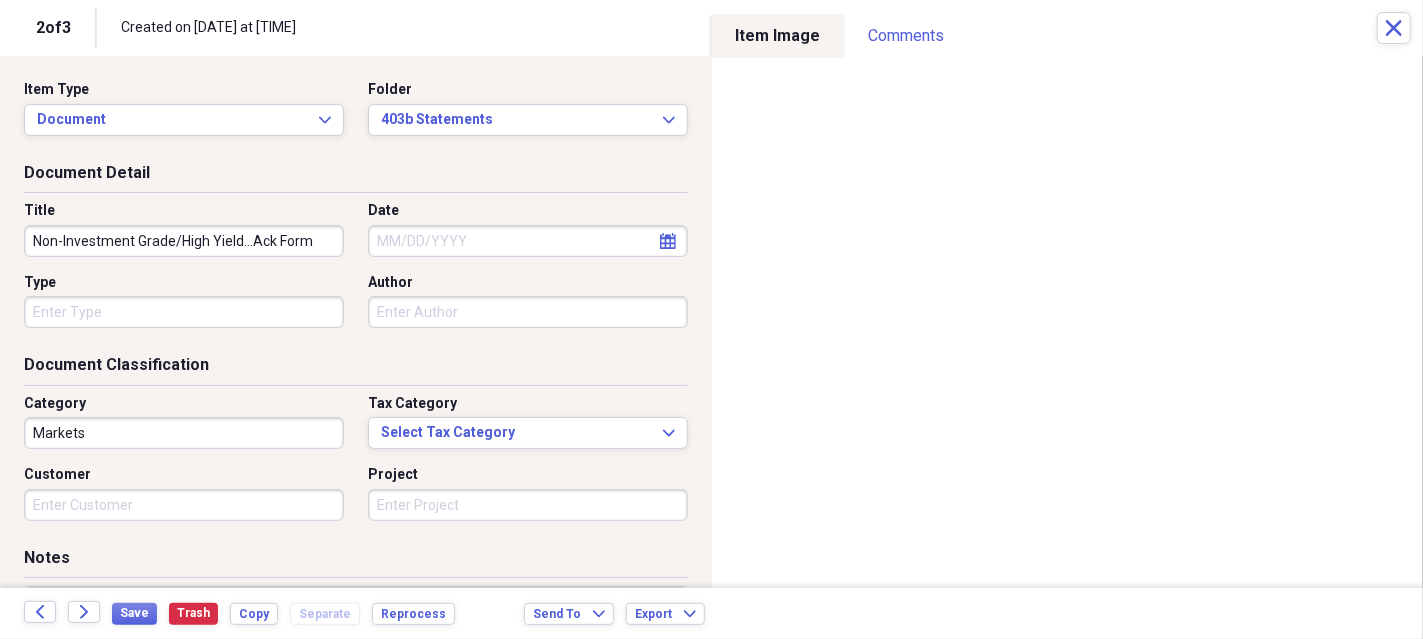 type on "Non-Investment Grade/High Yield...Ack Form" 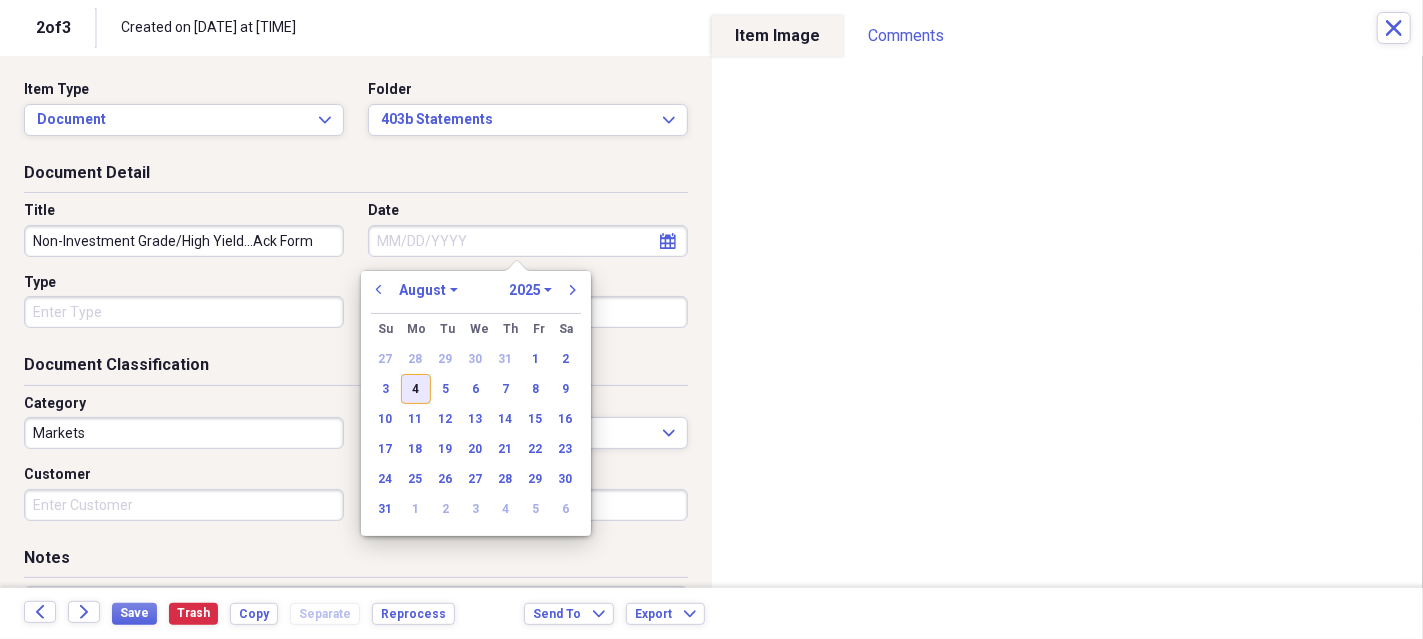 click on "4" at bounding box center (416, 389) 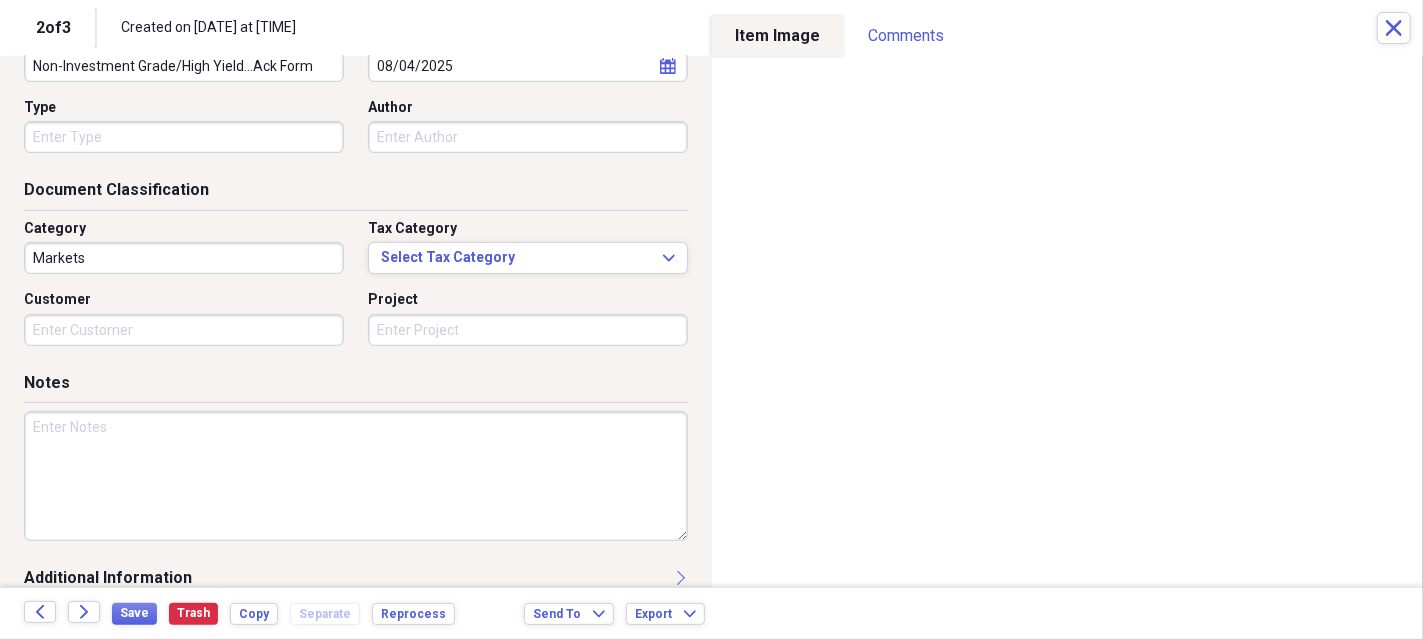 scroll, scrollTop: 199, scrollLeft: 0, axis: vertical 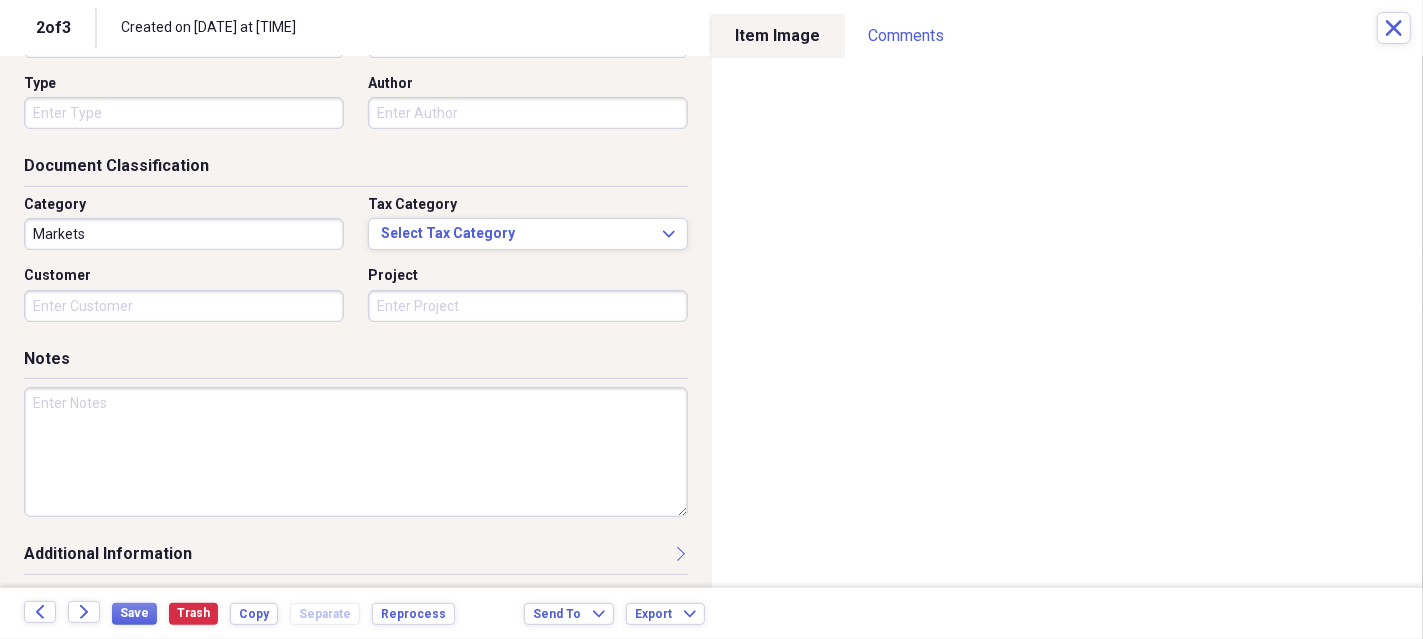click at bounding box center [356, 452] 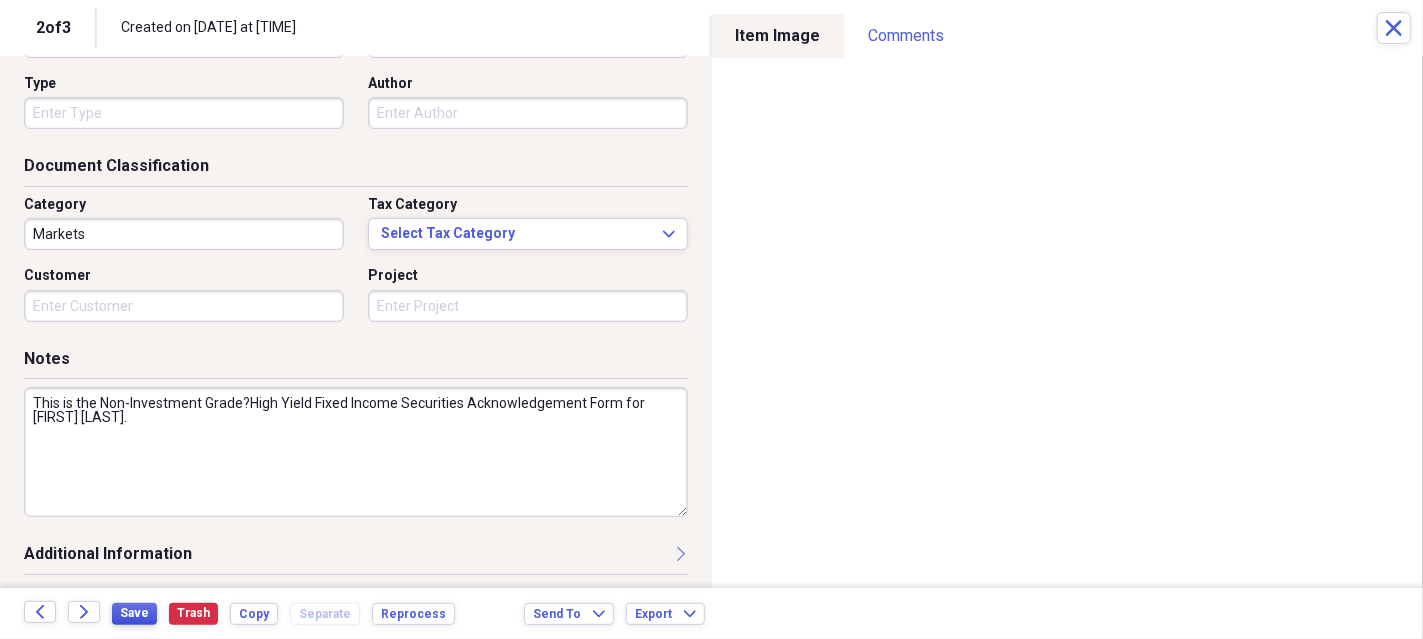 click on "Save" at bounding box center [134, 613] 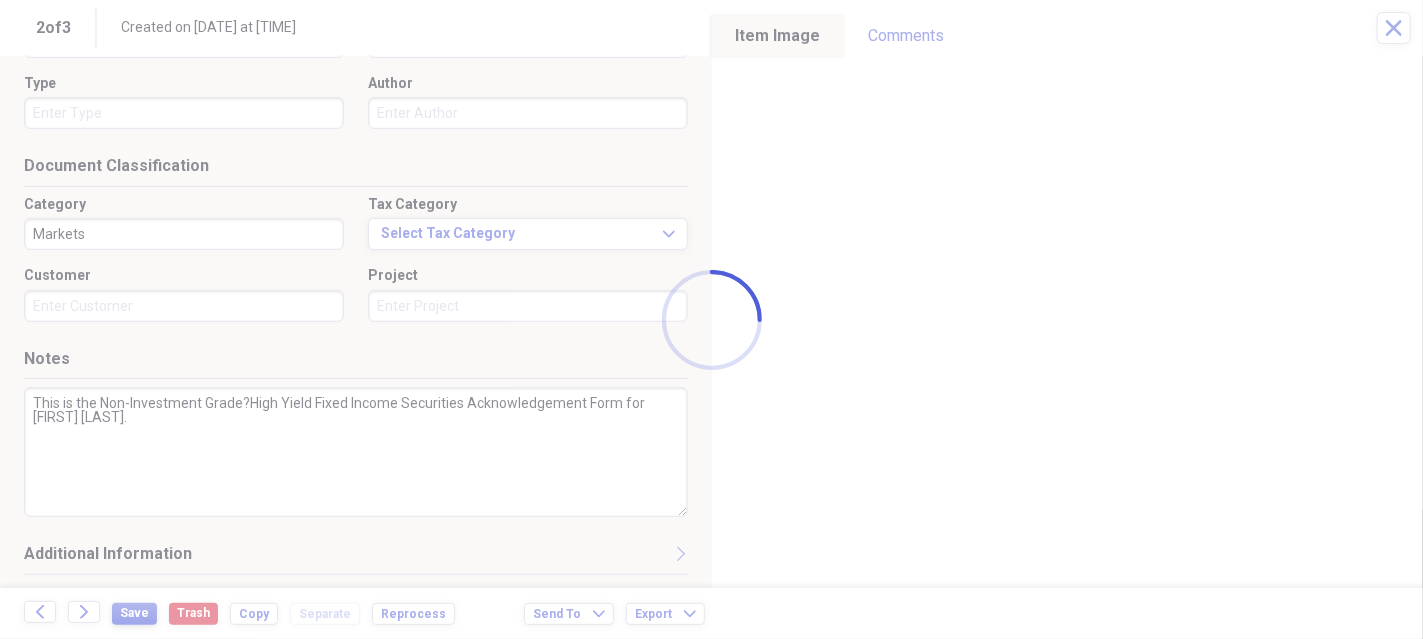 type on "This is the Non-Investment Grade?High Yield Fixed Income Securities Acknowledgement Form for [FIRST] [LAST]." 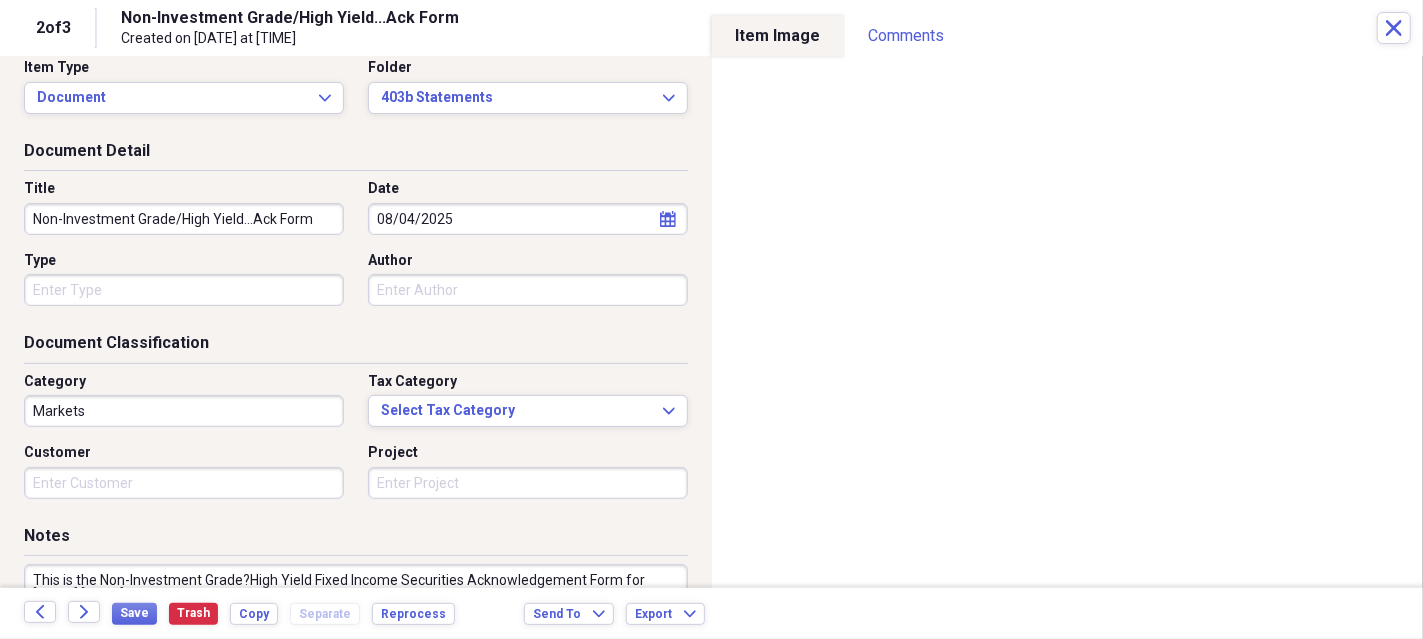 scroll, scrollTop: 0, scrollLeft: 0, axis: both 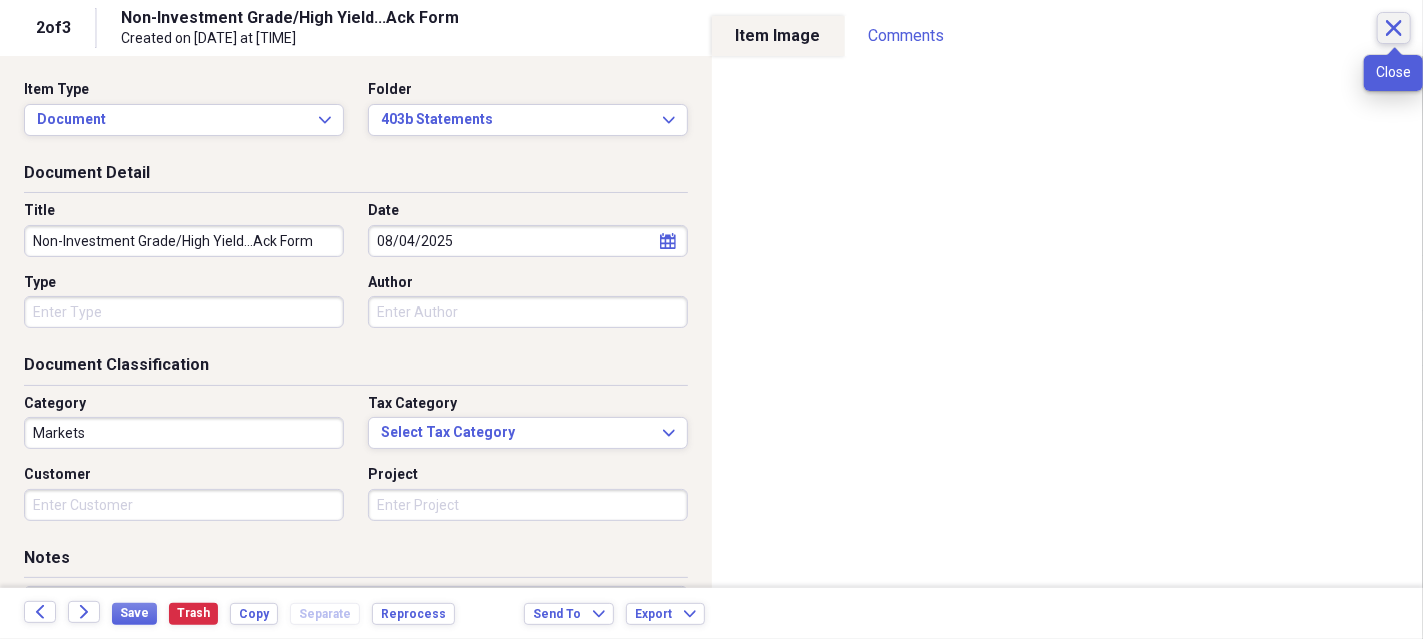 click 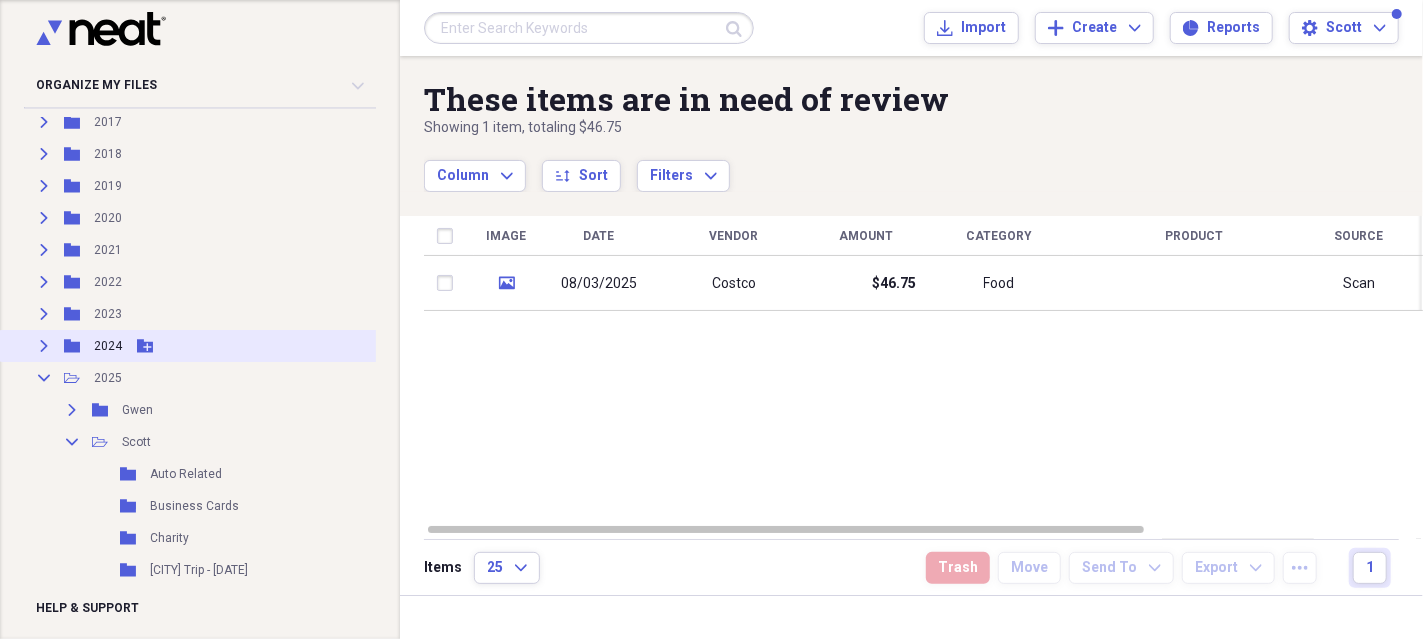 scroll, scrollTop: 300, scrollLeft: 0, axis: vertical 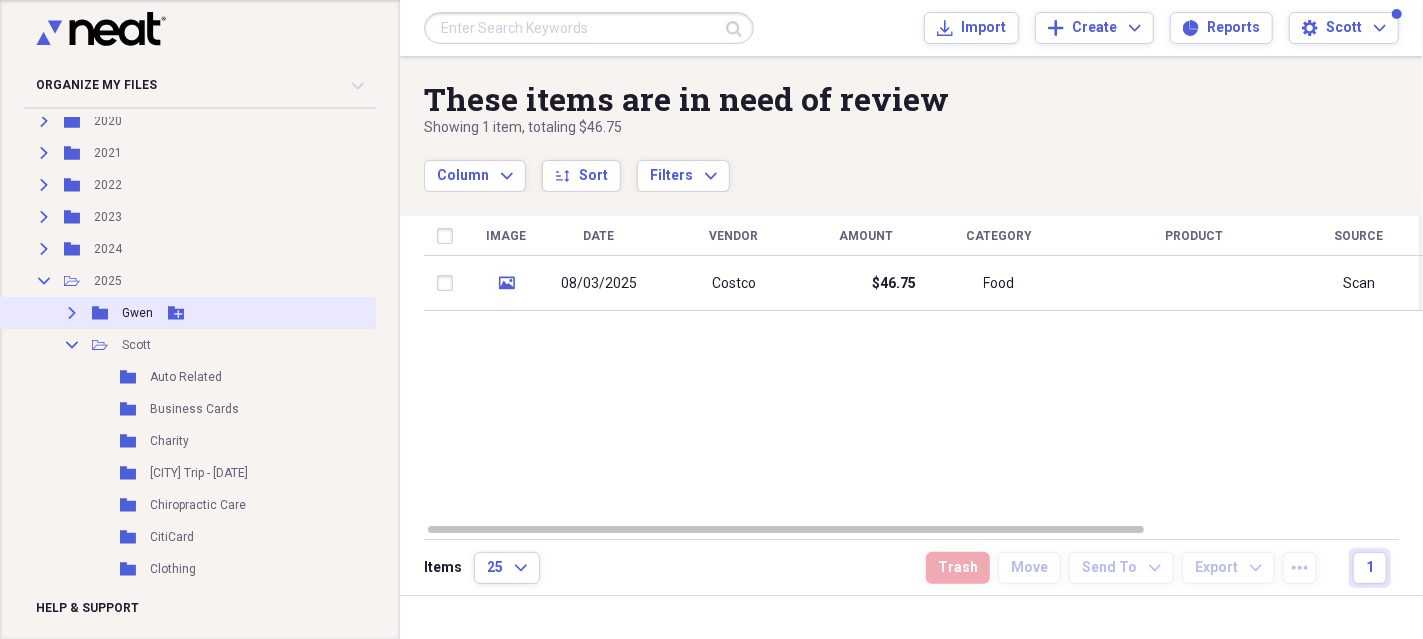 click on "Expand" 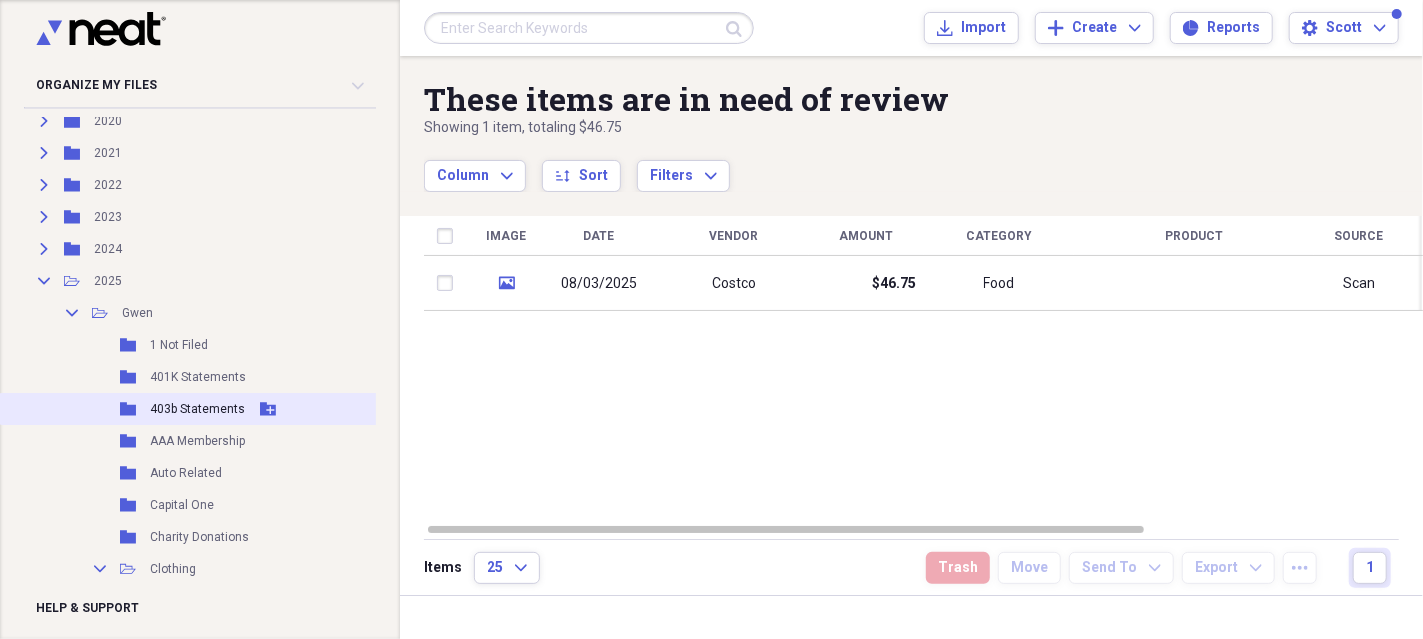 click on "403b Statements" at bounding box center (197, 409) 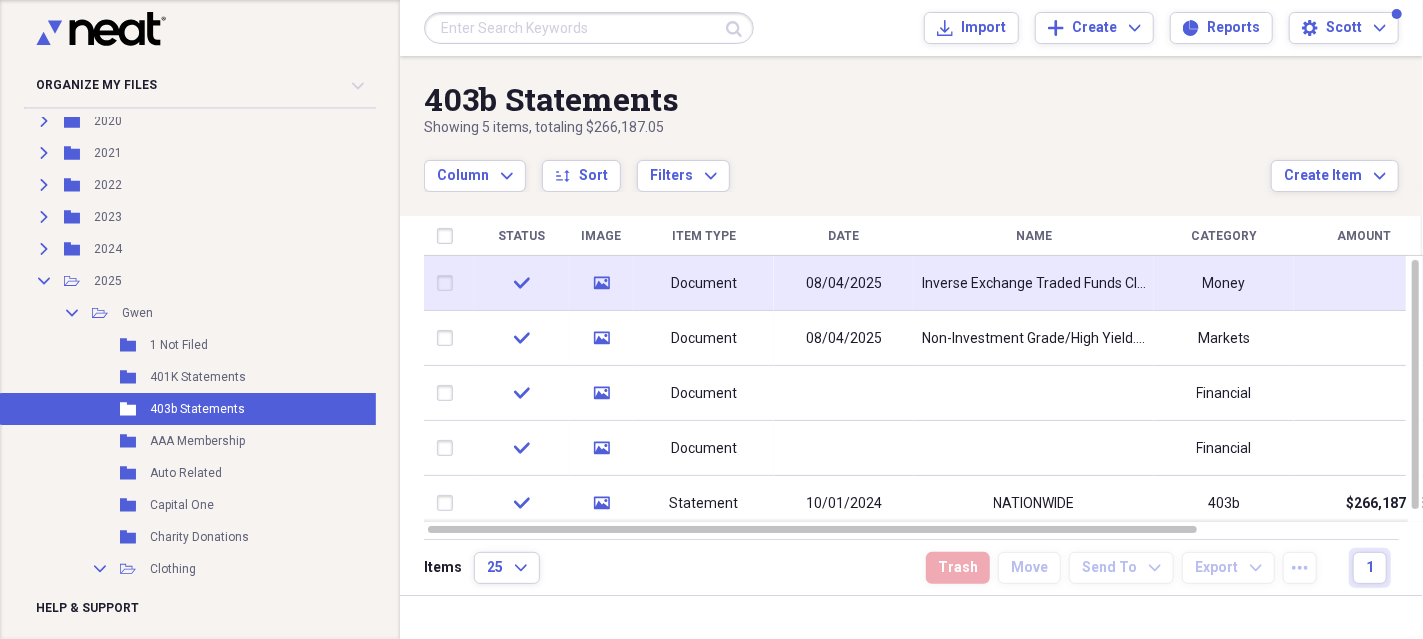 click on "Money" at bounding box center [1224, 283] 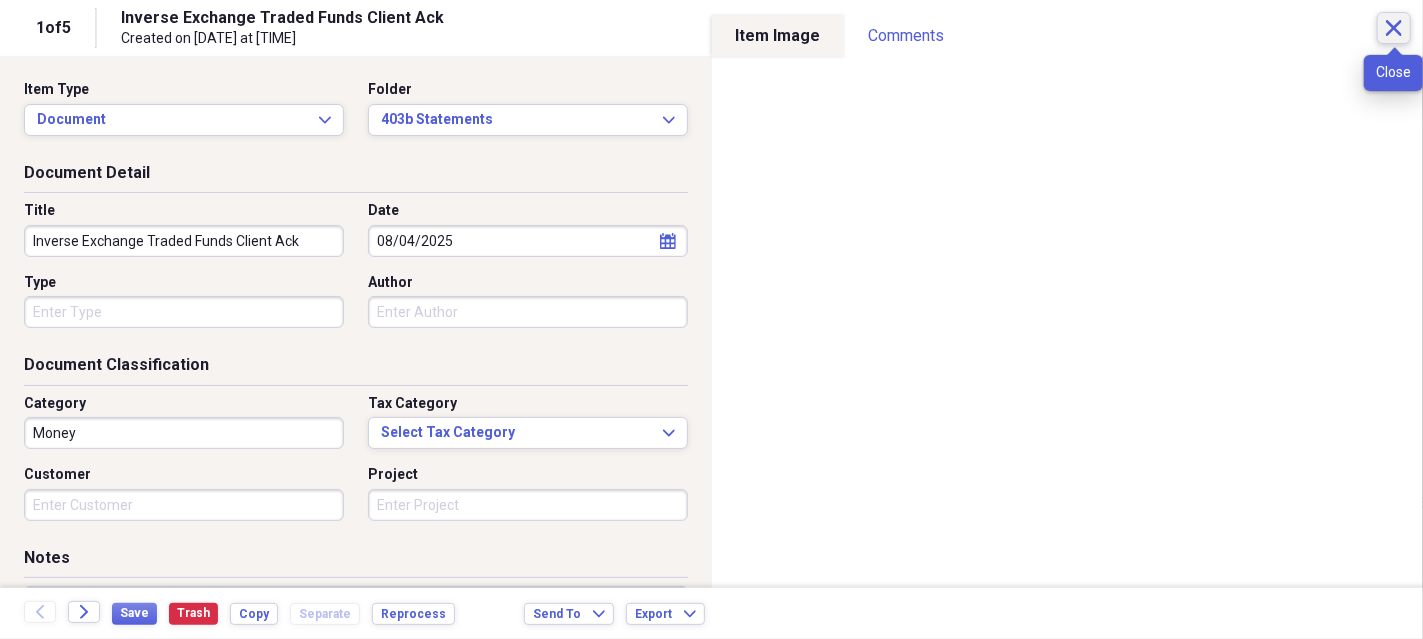 click on "Close" at bounding box center [1394, 28] 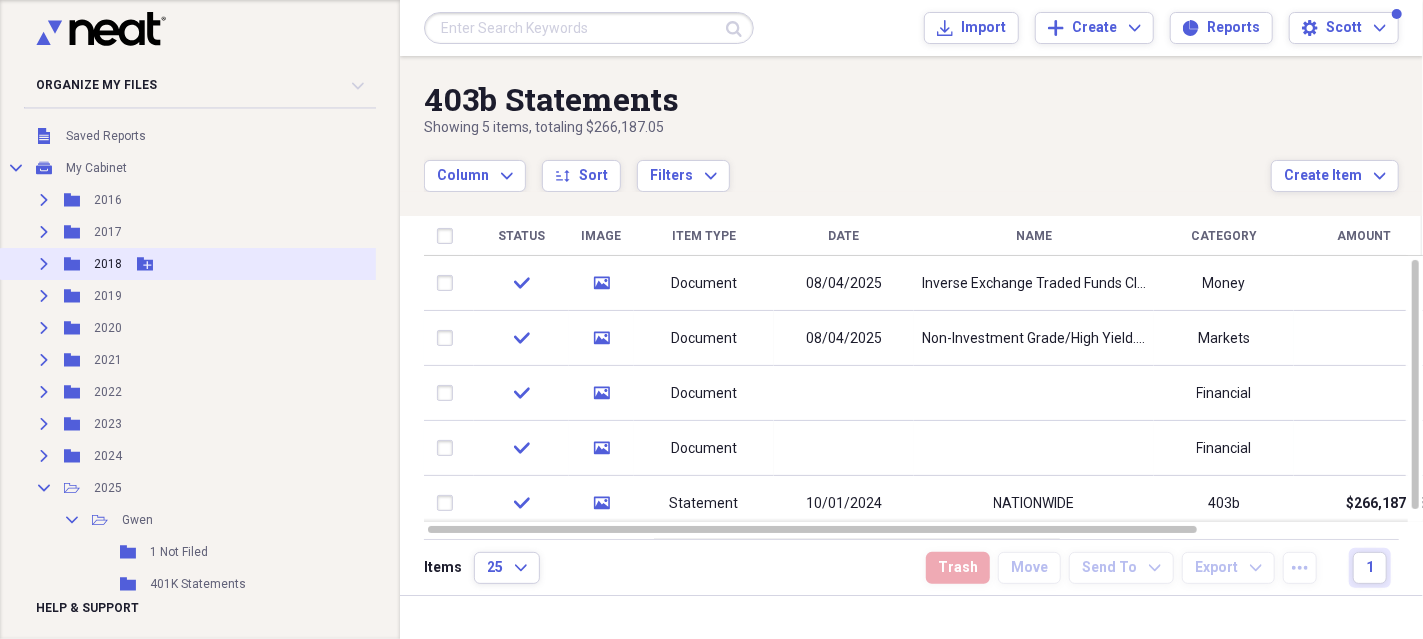 scroll, scrollTop: 0, scrollLeft: 0, axis: both 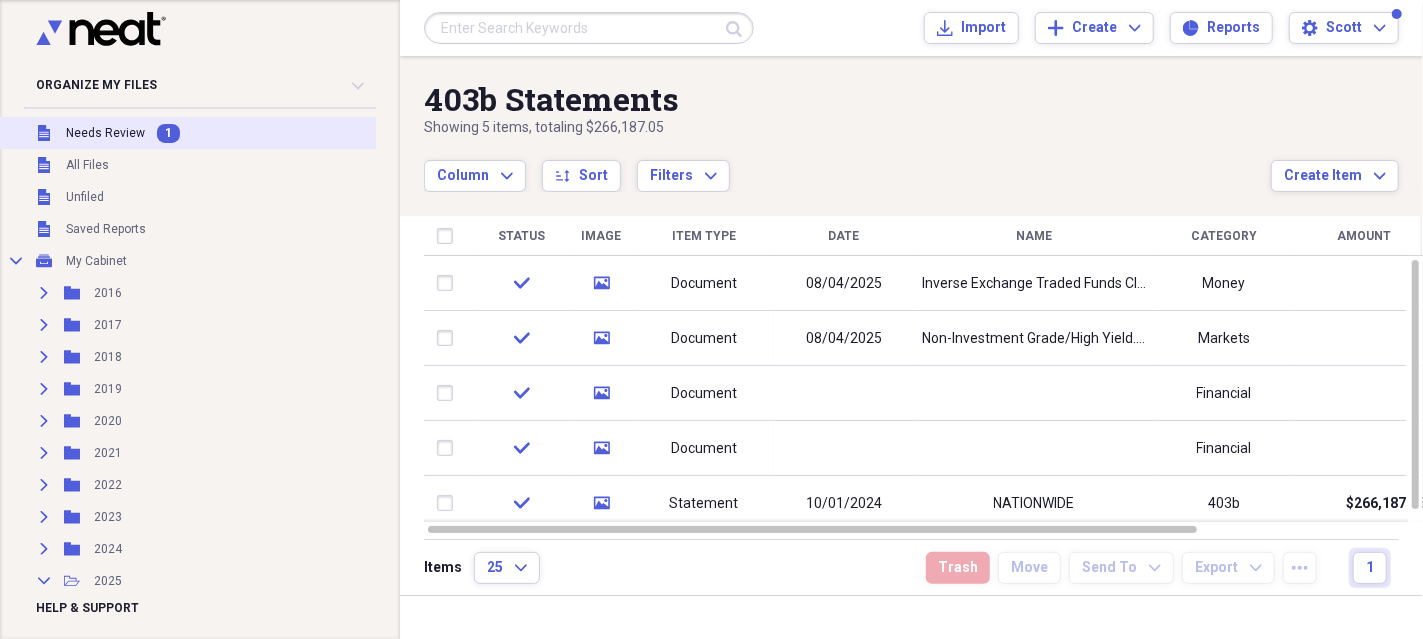 click on "Needs Review" at bounding box center (105, 133) 